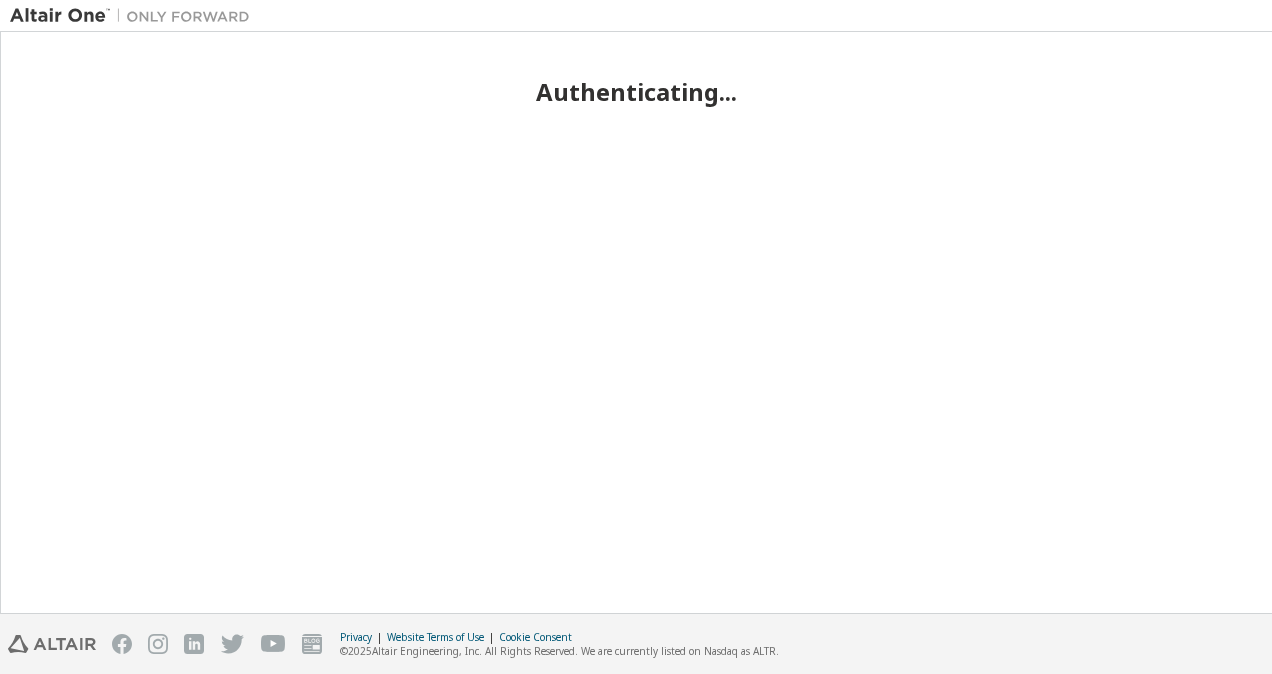 scroll, scrollTop: 0, scrollLeft: 0, axis: both 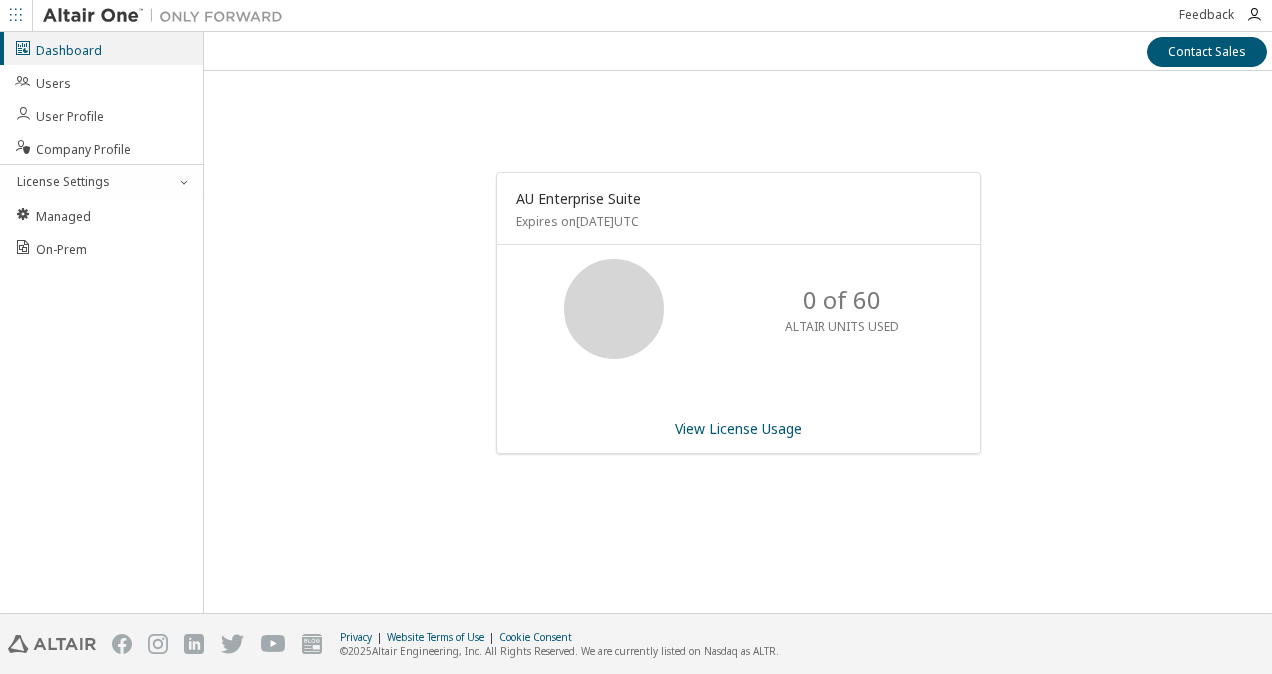 click on "Dashboard Users User Profile Company Profile License Settings Managed On-Prem" at bounding box center (102, 322) 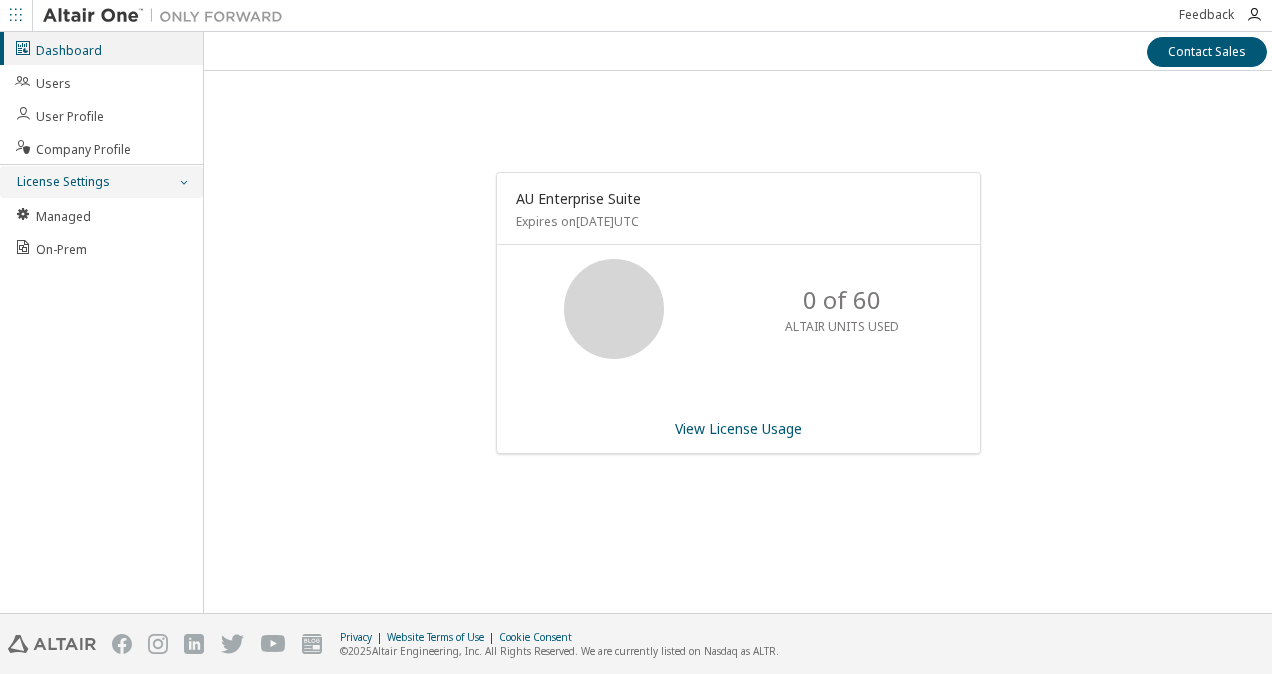 click at bounding box center (183, 182) 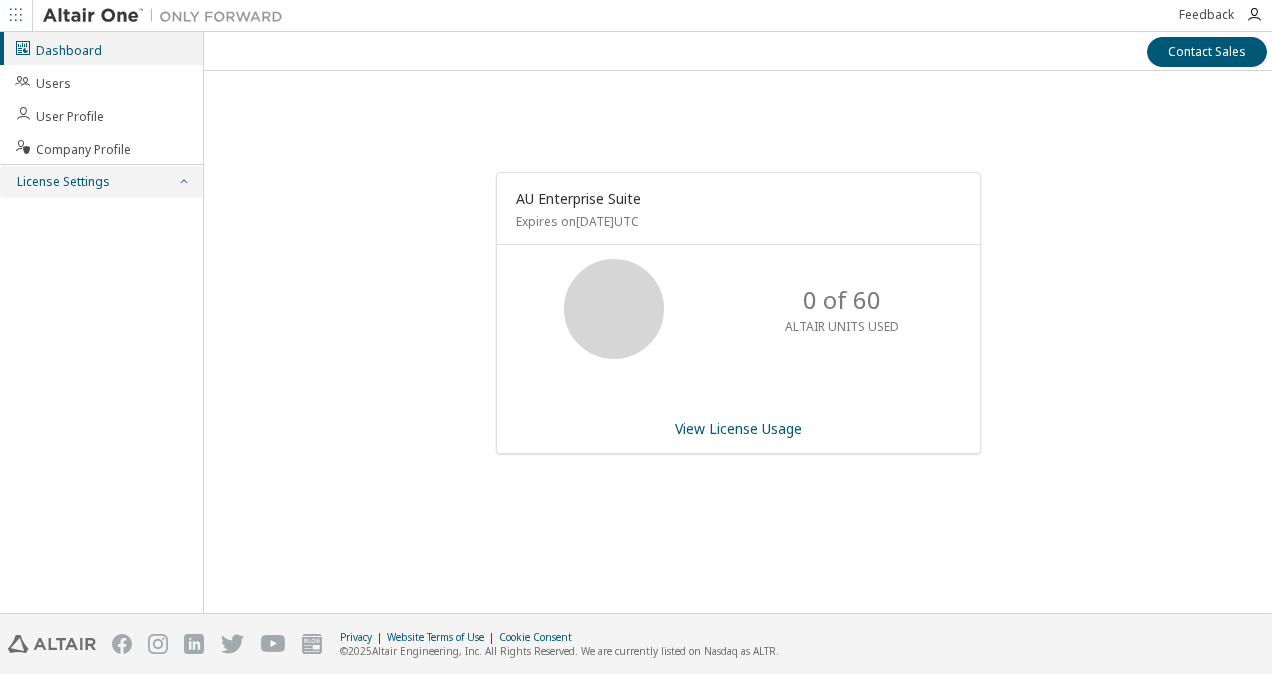 click at bounding box center [183, 182] 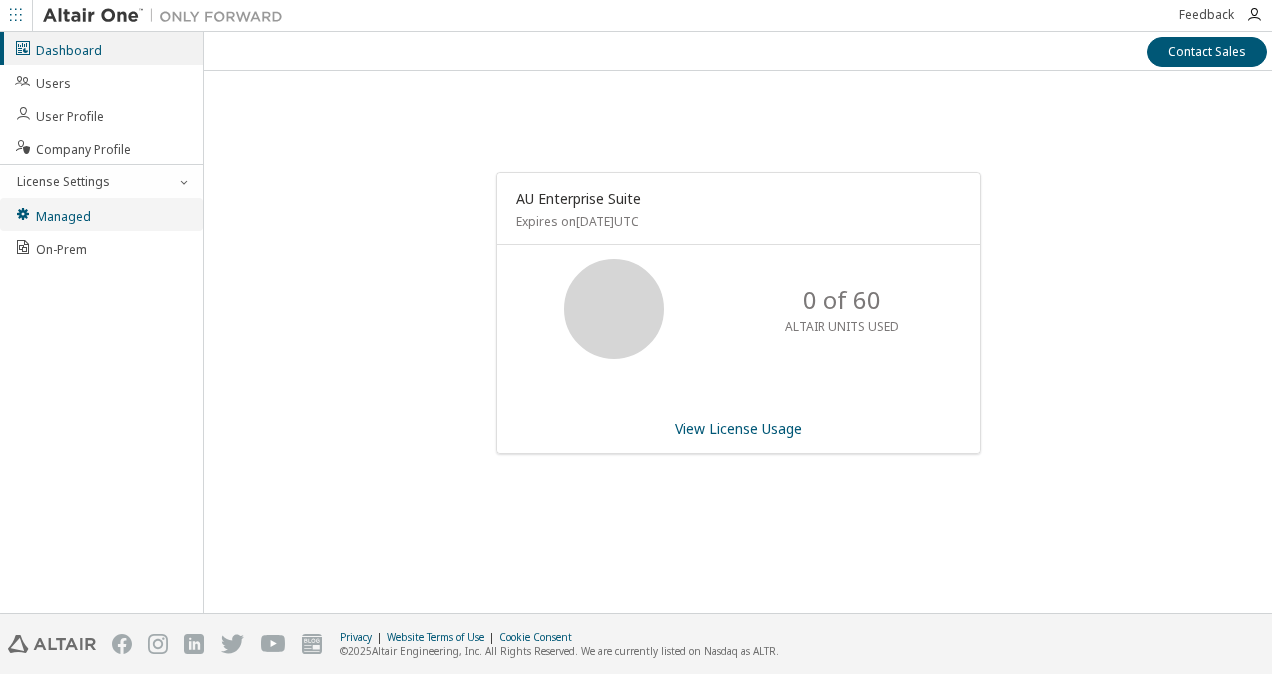 click on "Managed" at bounding box center [52, 214] 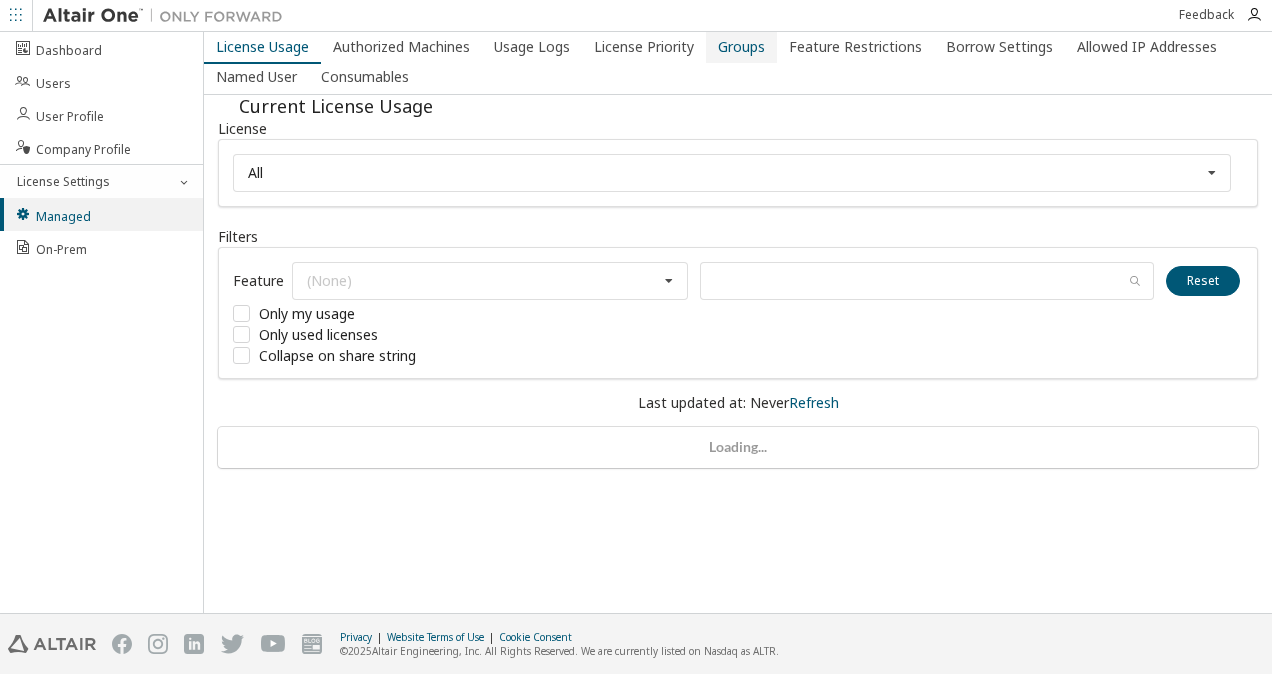 click on "Groups" at bounding box center (741, 47) 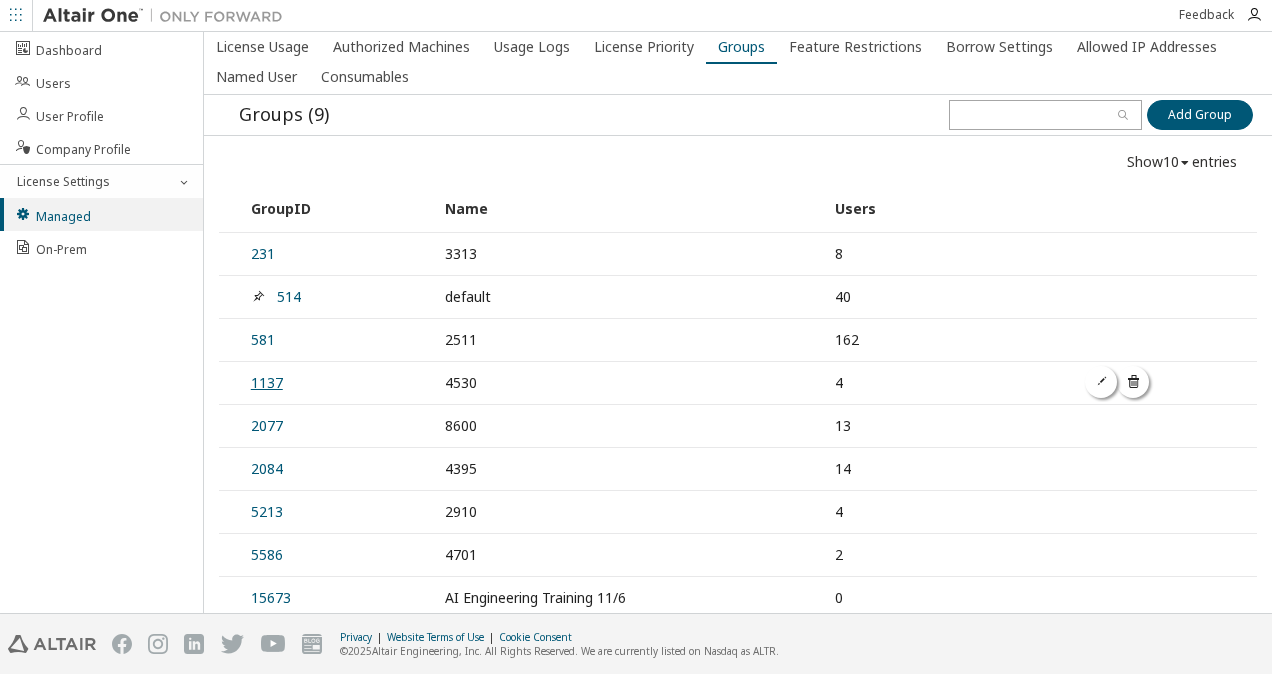 click on "1137" at bounding box center [267, 382] 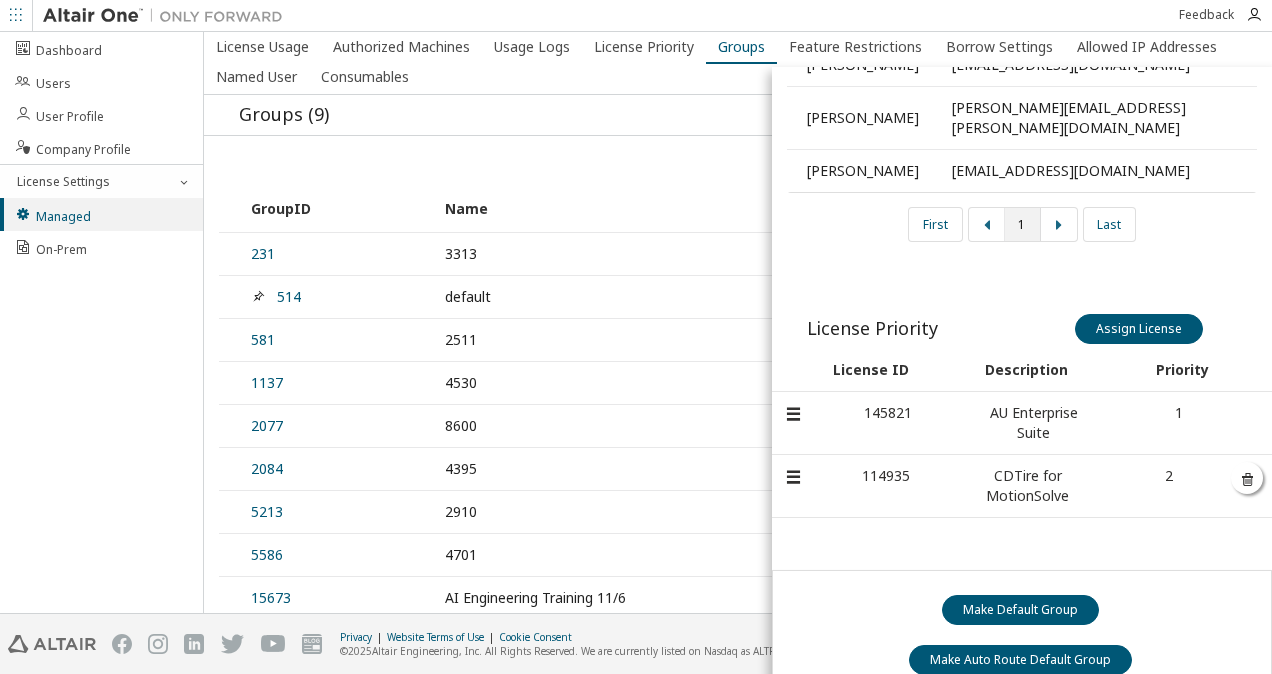 scroll, scrollTop: 293, scrollLeft: 0, axis: vertical 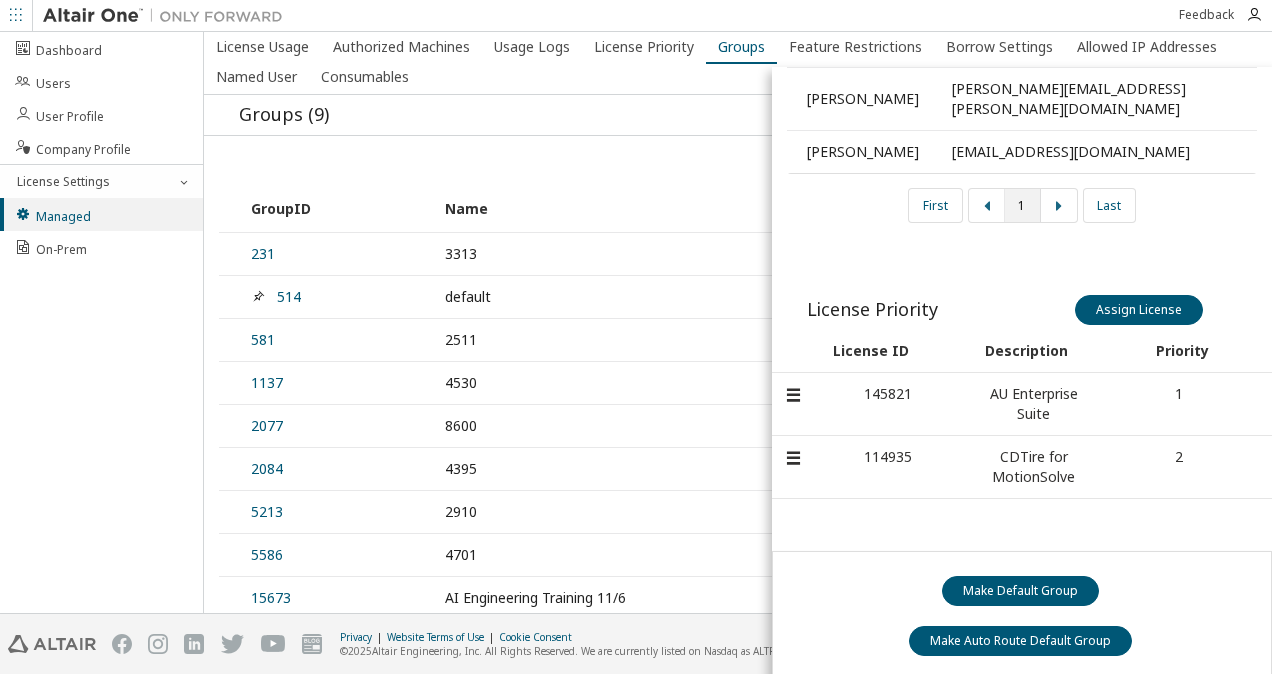 click on "Show  10 10 30 50 100 entries Name Email [PERSON_NAME] [PERSON_NAME][EMAIL_ADDRESS][DOMAIN_NAME] [PERSON_NAME] [PERSON_NAME][EMAIL_ADDRESS][DOMAIN_NAME] [PERSON_NAME] [PERSON_NAME][EMAIL_ADDRESS][PERSON_NAME][DOMAIN_NAME] [PERSON_NAME] [EMAIL_ADDRESS][DOMAIN_NAME] First 1 Last" at bounding box center (1022, 62) 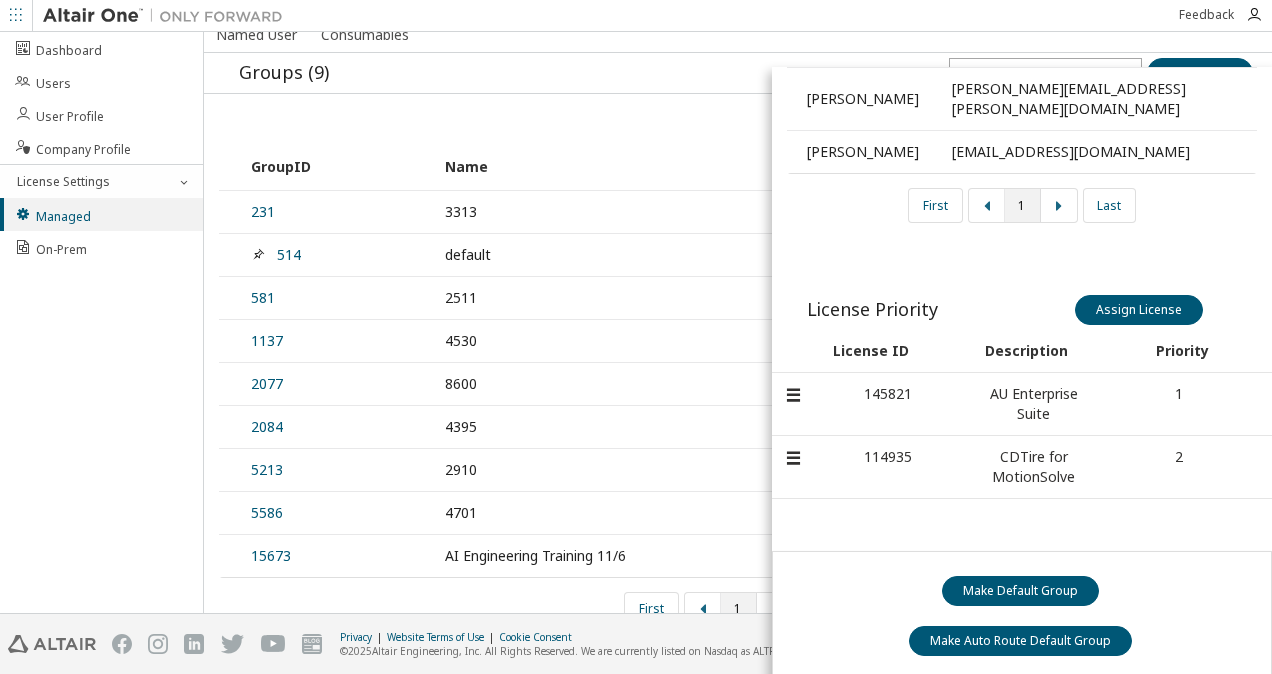 scroll, scrollTop: 65, scrollLeft: 0, axis: vertical 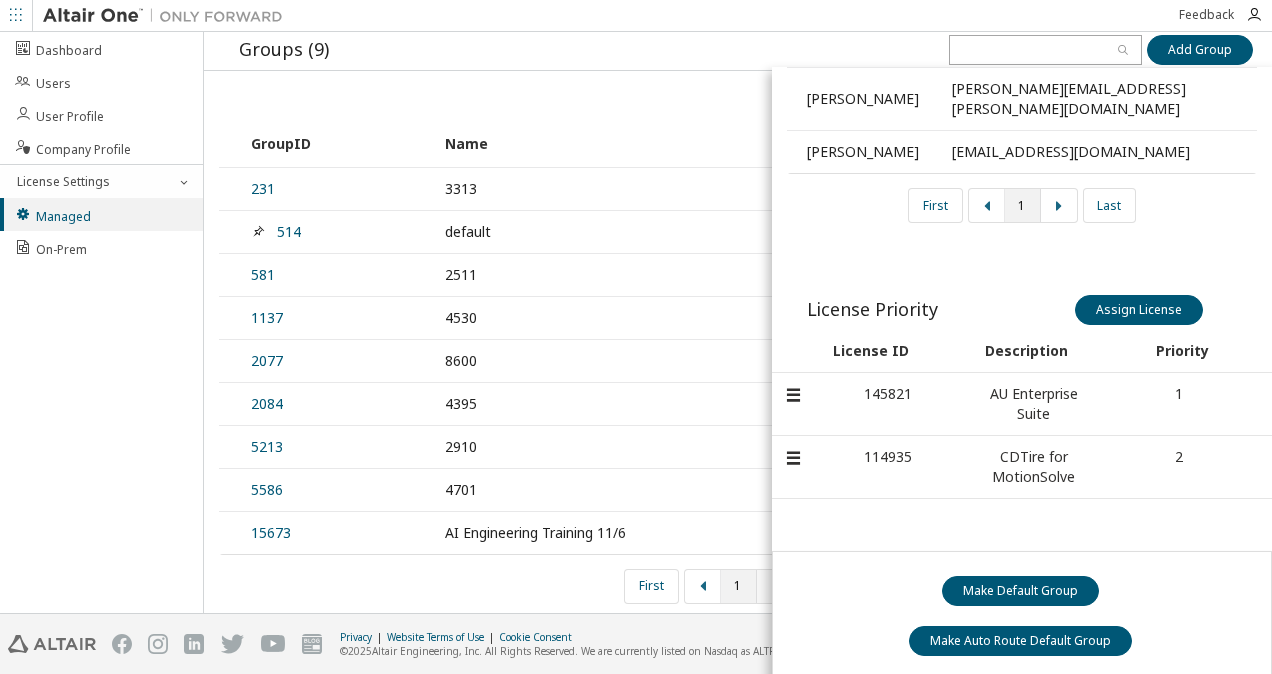 click at bounding box center [775, 586] 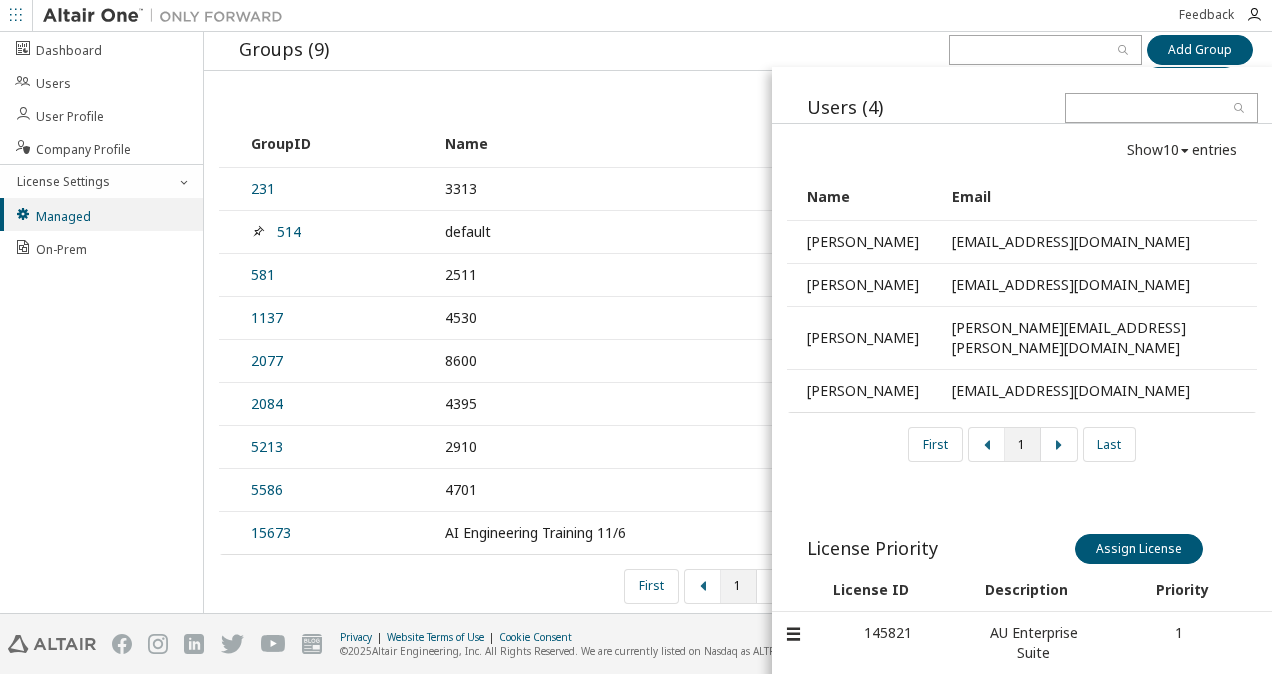 scroll, scrollTop: 0, scrollLeft: 0, axis: both 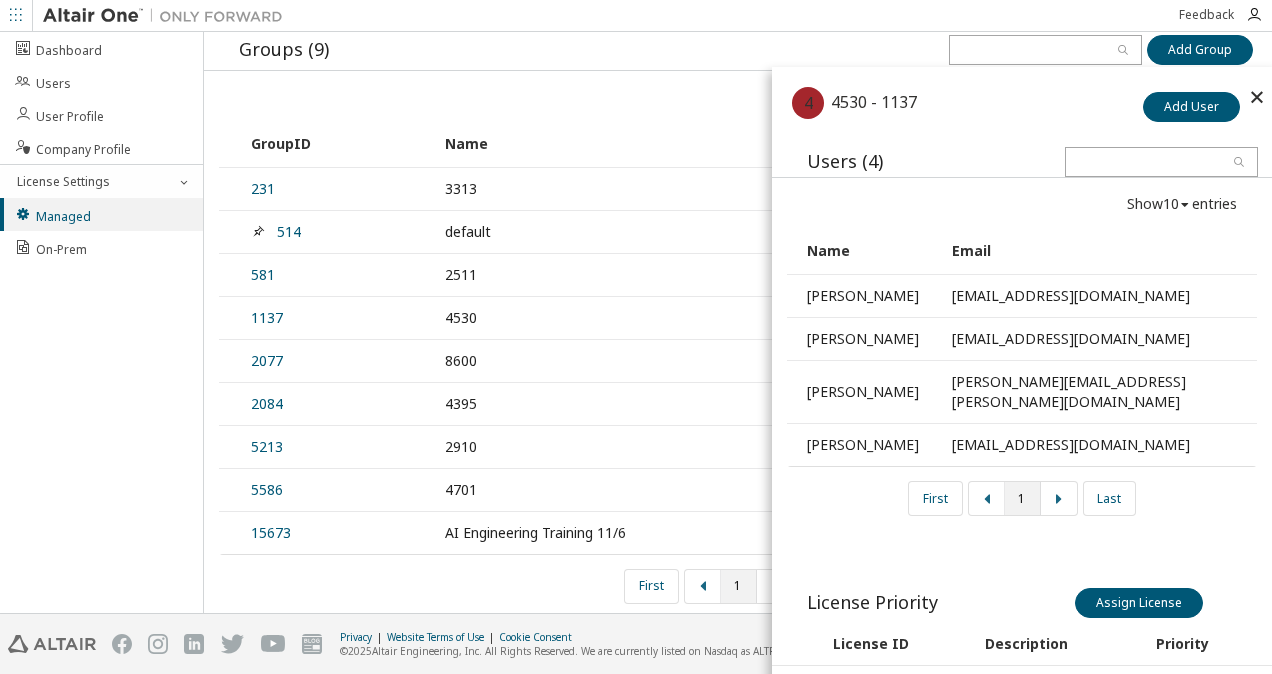 click on "4530 - 1137" at bounding box center (874, 102) 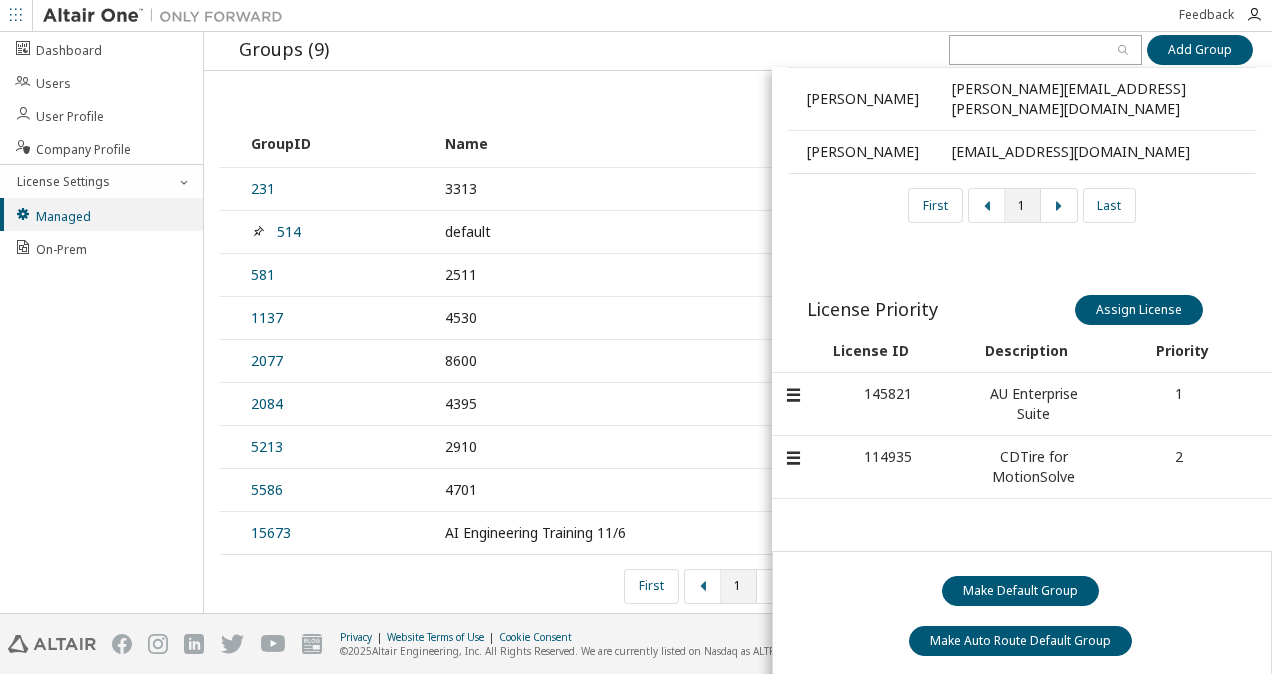 scroll, scrollTop: 0, scrollLeft: 0, axis: both 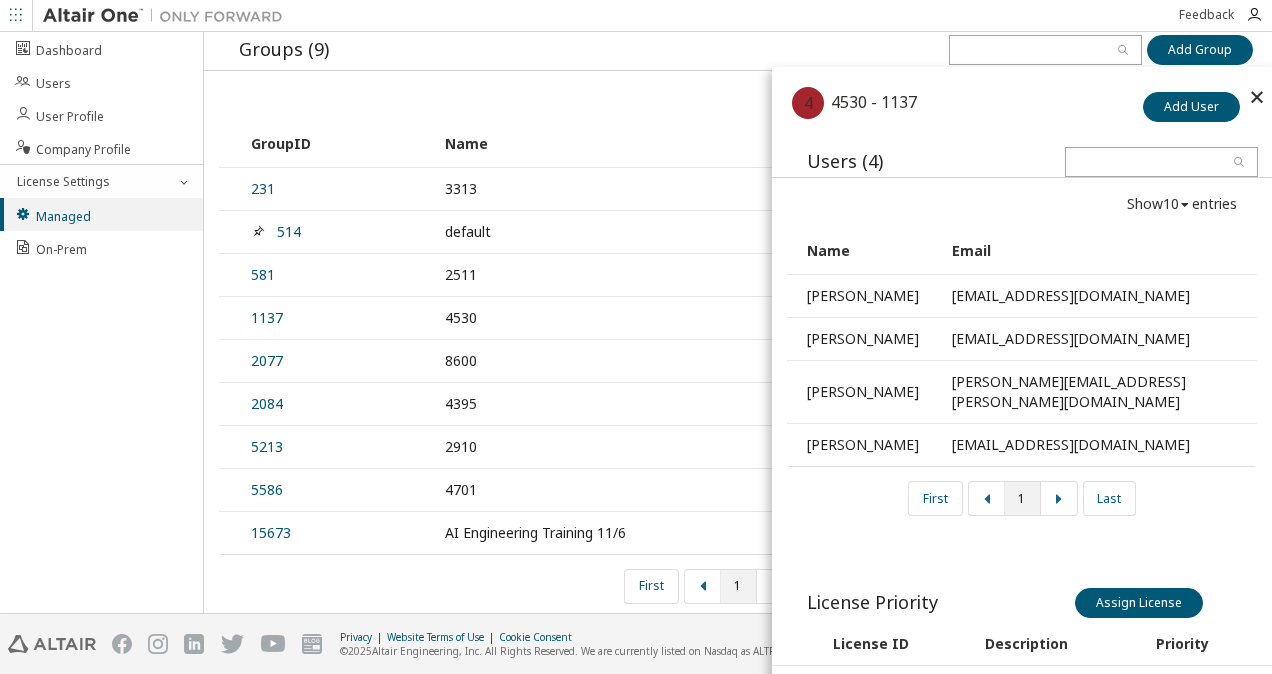 click at bounding box center (1257, 97) 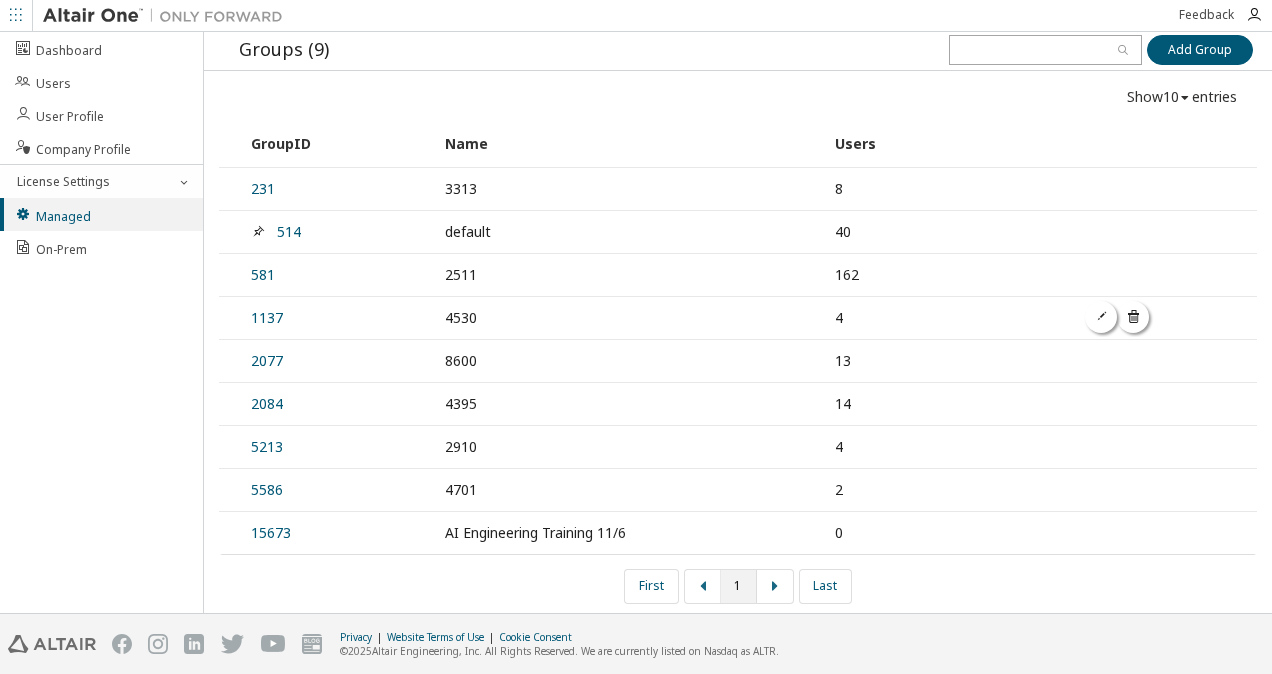 click on "4530" at bounding box center [628, 317] 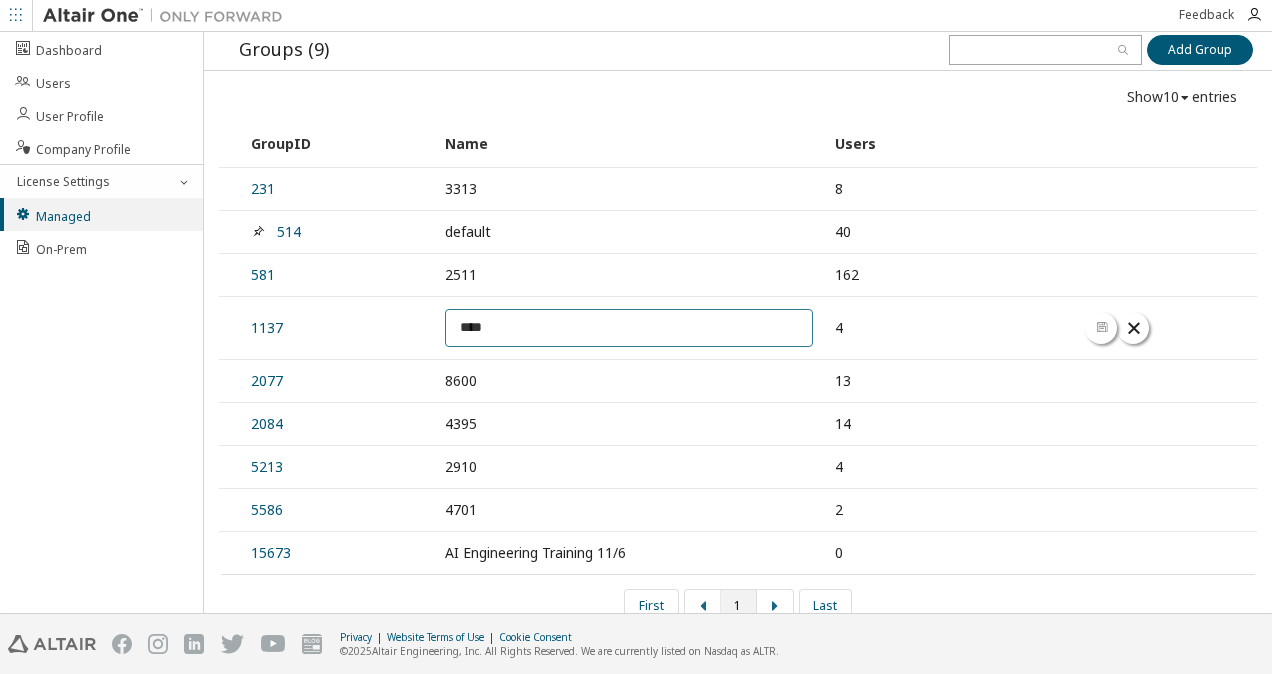 click on "****" at bounding box center (628, 327) 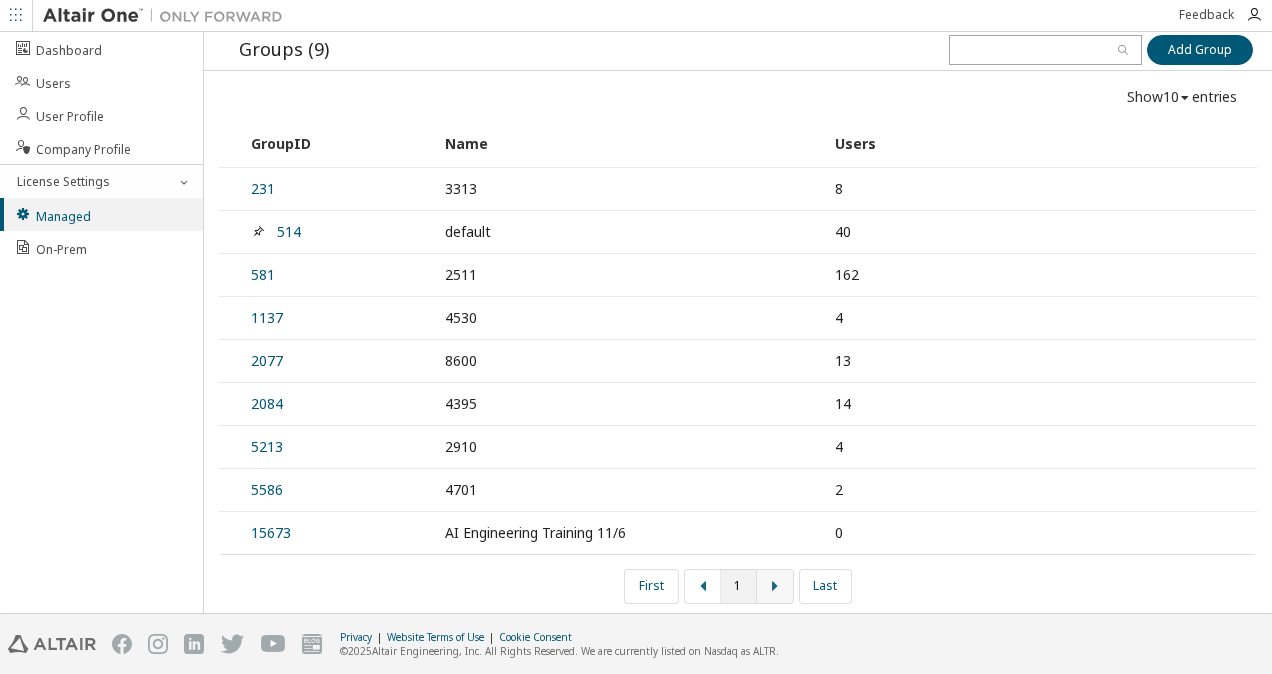 click at bounding box center [775, 586] 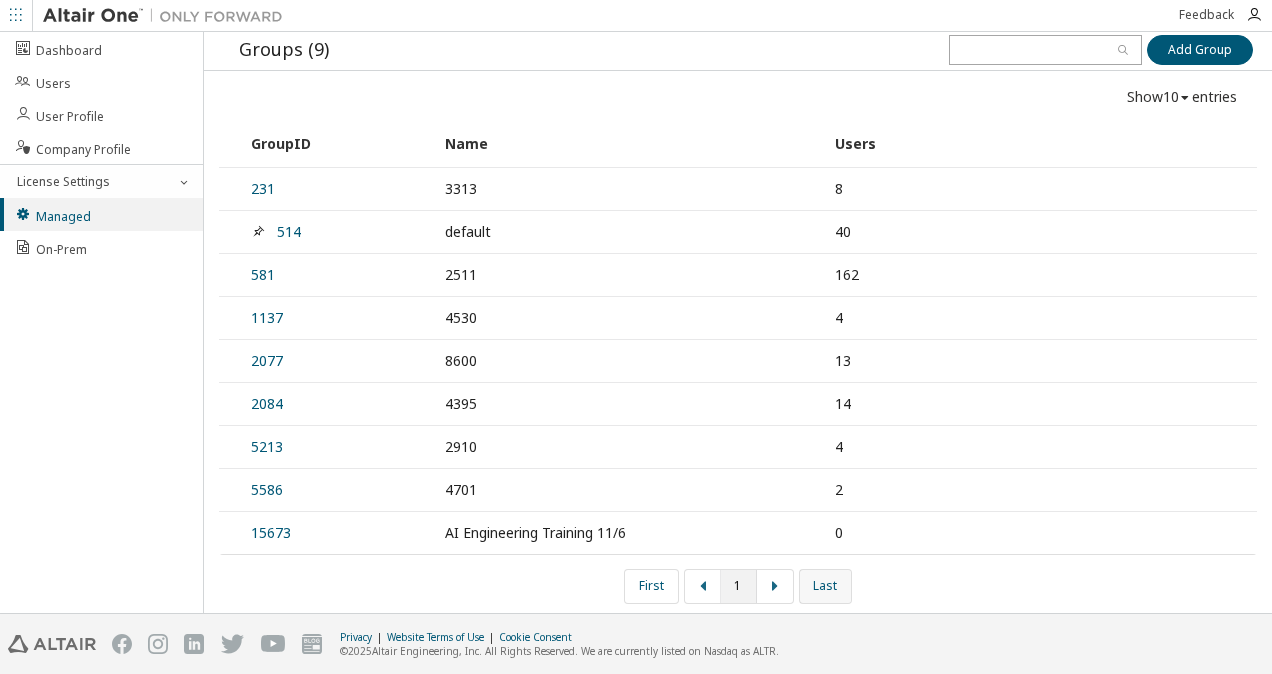 click on "Last" at bounding box center (825, 586) 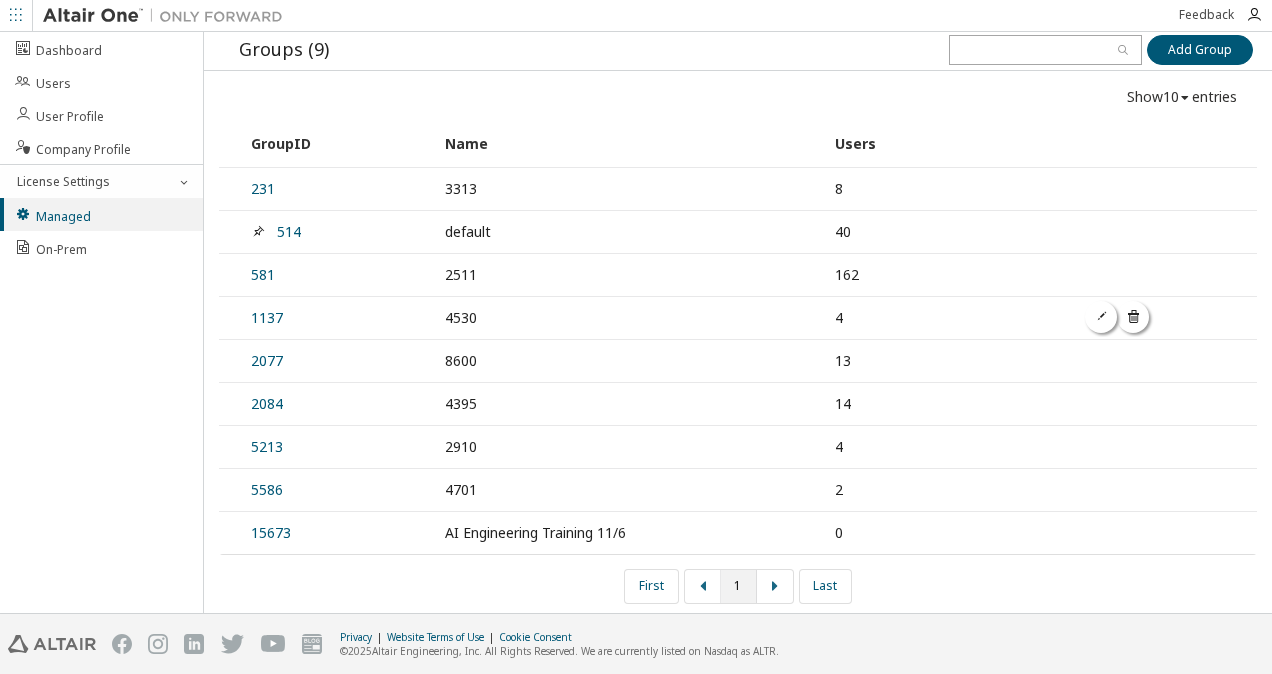 click at bounding box center [1101, 317] 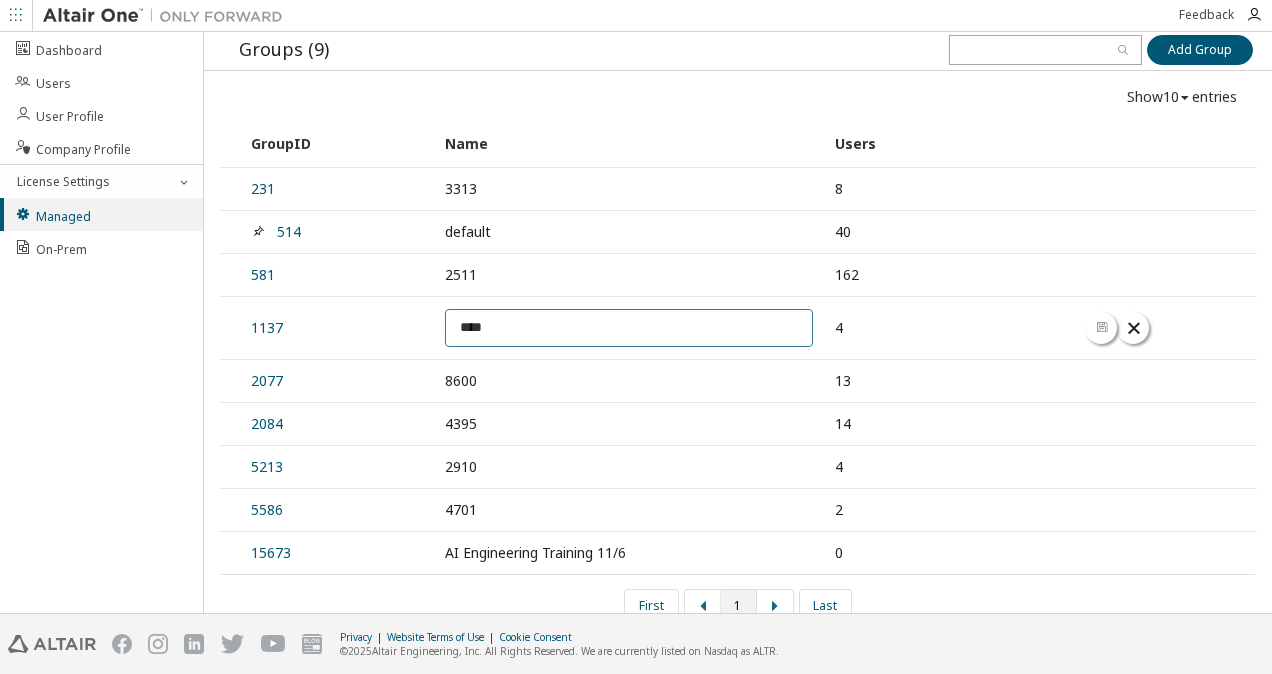 drag, startPoint x: 629, startPoint y: 332, endPoint x: 0, endPoint y: 344, distance: 629.11444 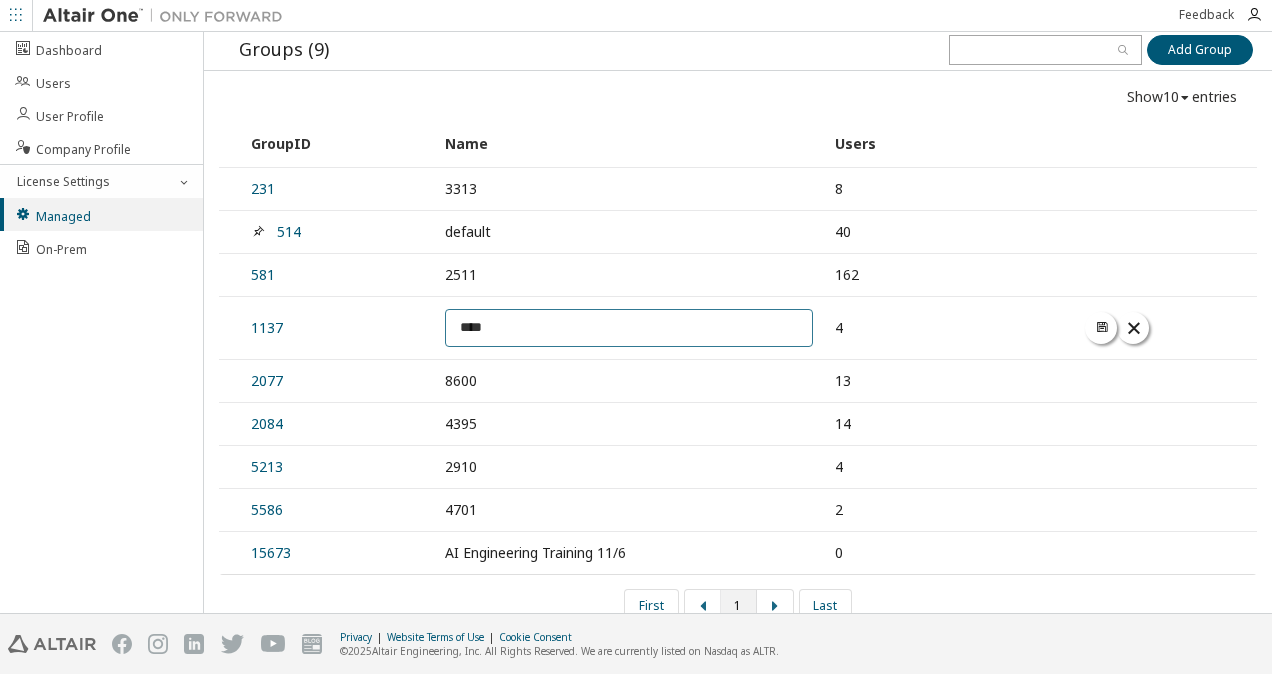 type on "****" 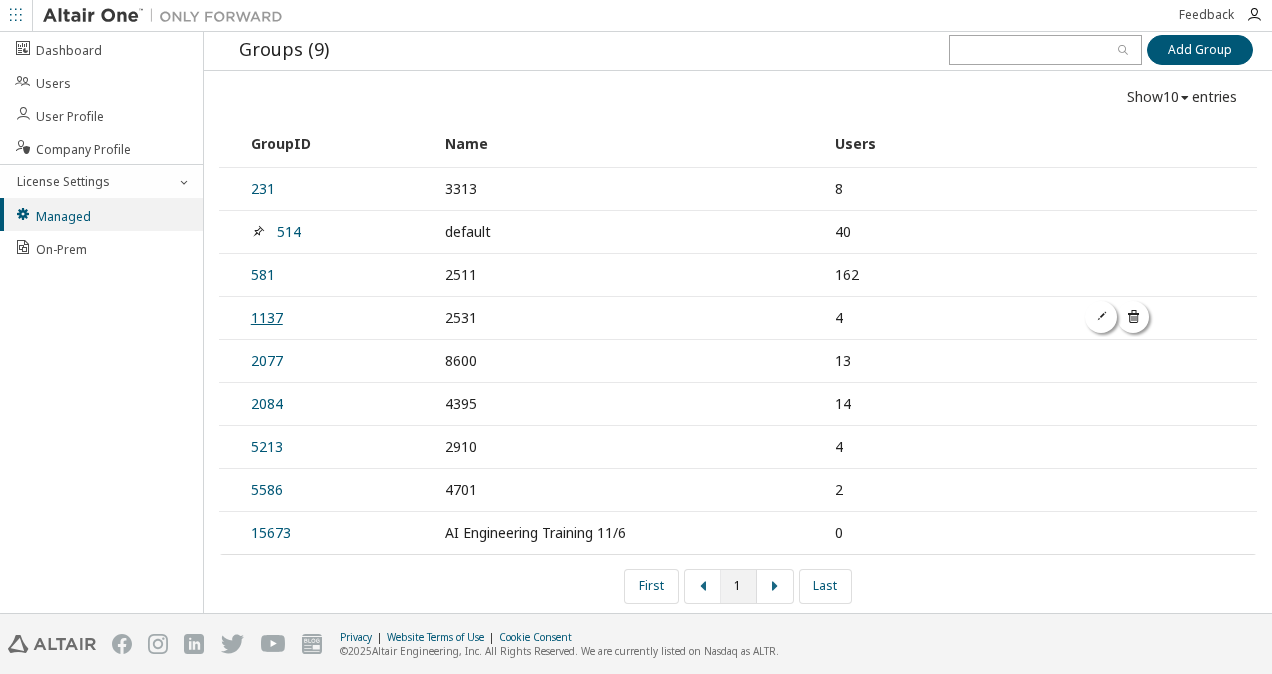 click on "1137" at bounding box center (267, 317) 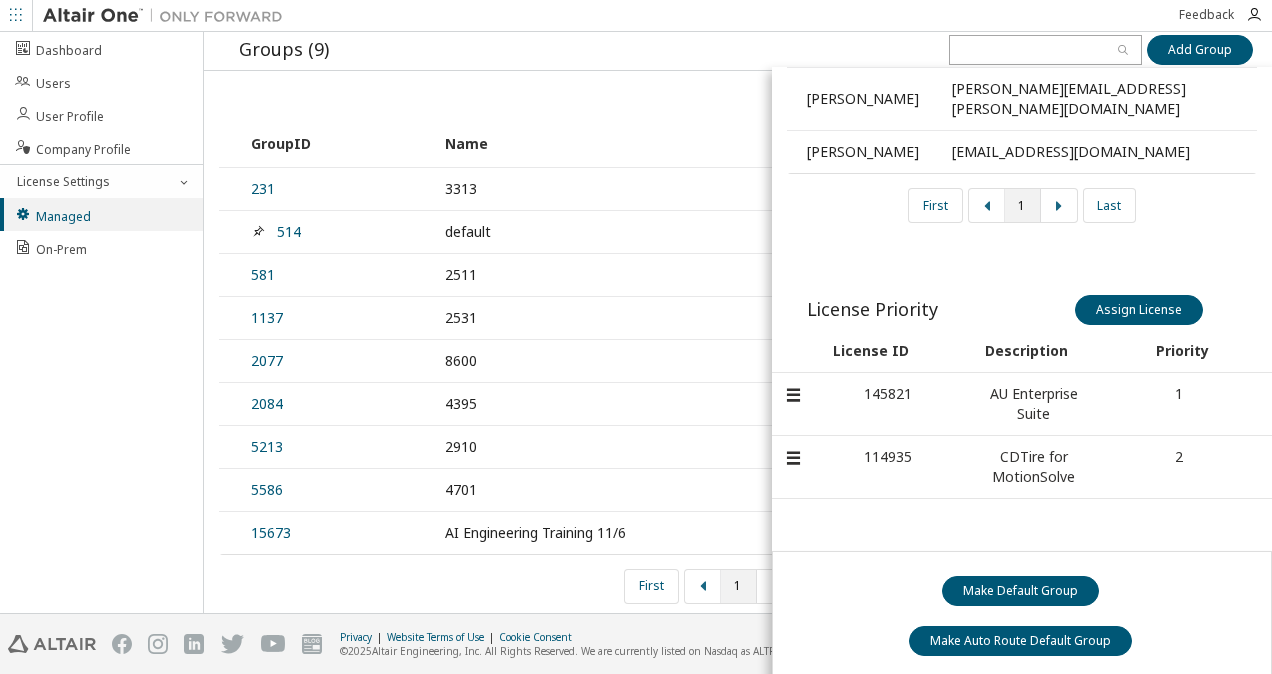 scroll, scrollTop: 0, scrollLeft: 0, axis: both 